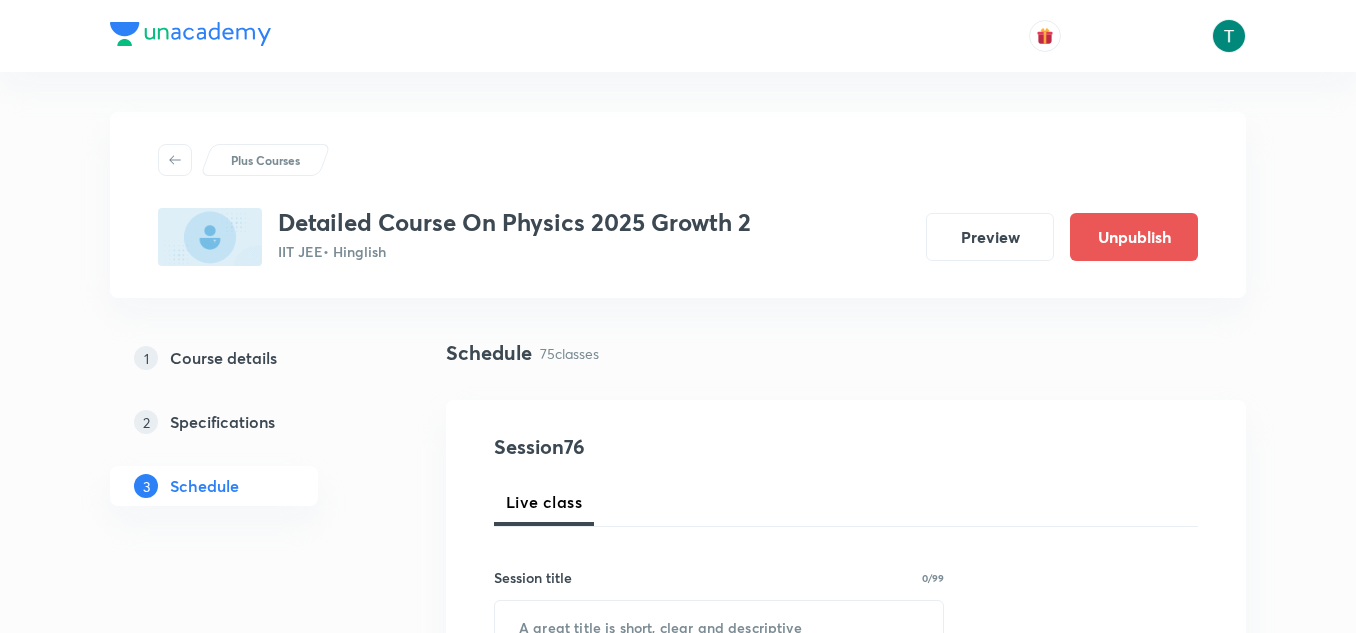 scroll, scrollTop: 12500, scrollLeft: 0, axis: vertical 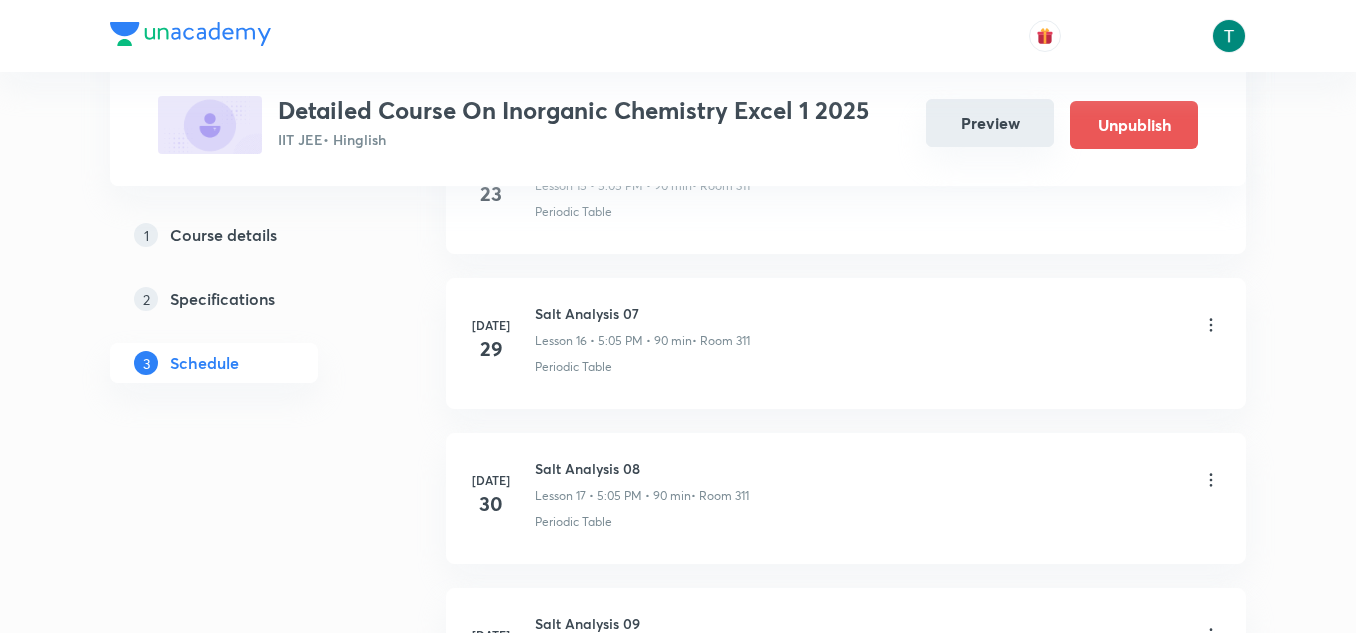 click on "Preview" at bounding box center (990, 123) 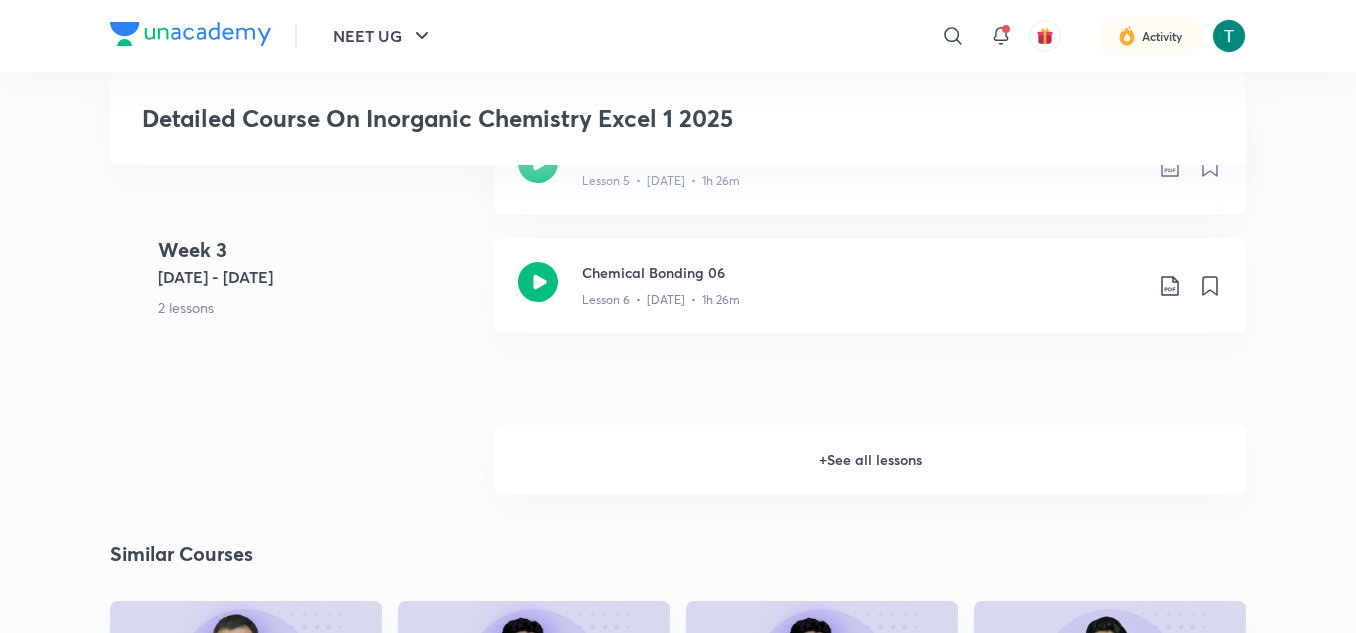 scroll, scrollTop: 1518, scrollLeft: 0, axis: vertical 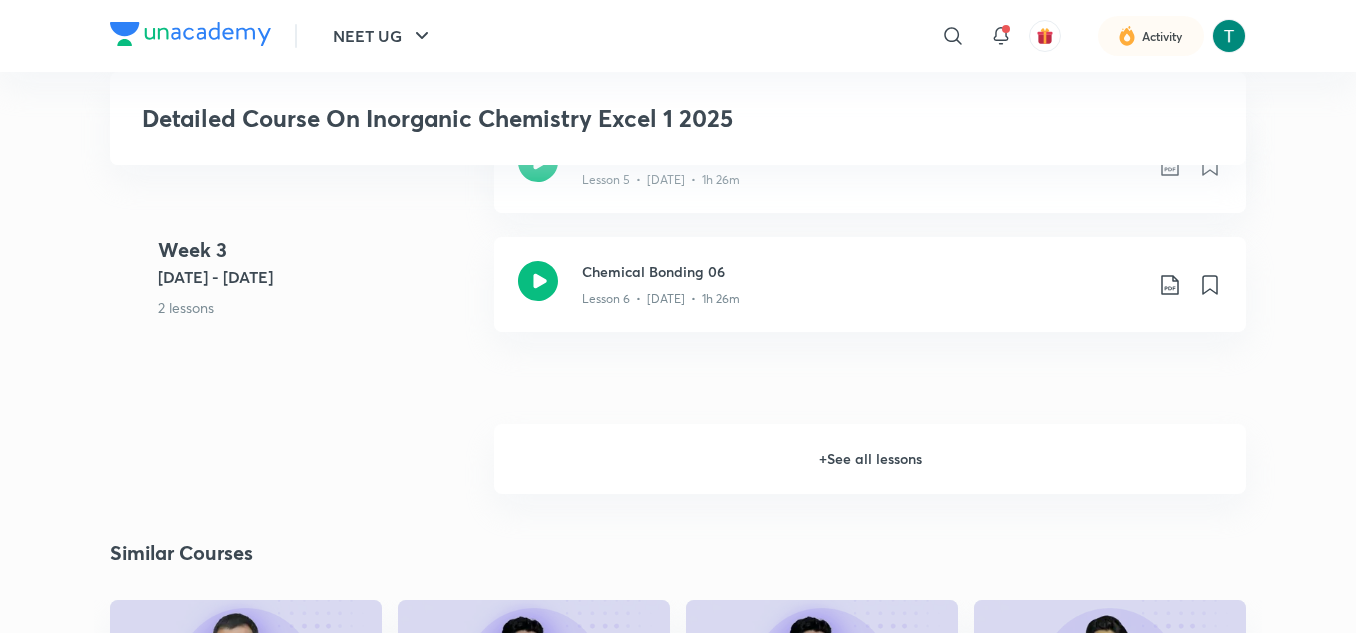 click on "+  See all lessons" at bounding box center [870, 459] 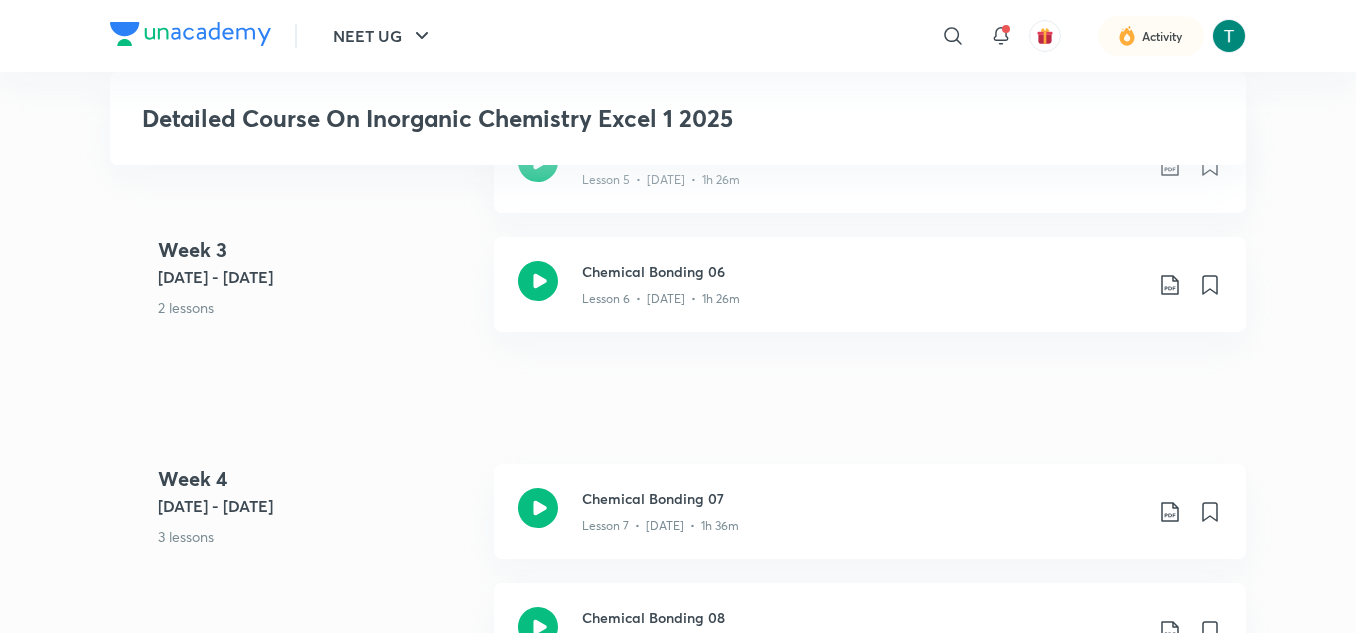 scroll, scrollTop: 1916, scrollLeft: 0, axis: vertical 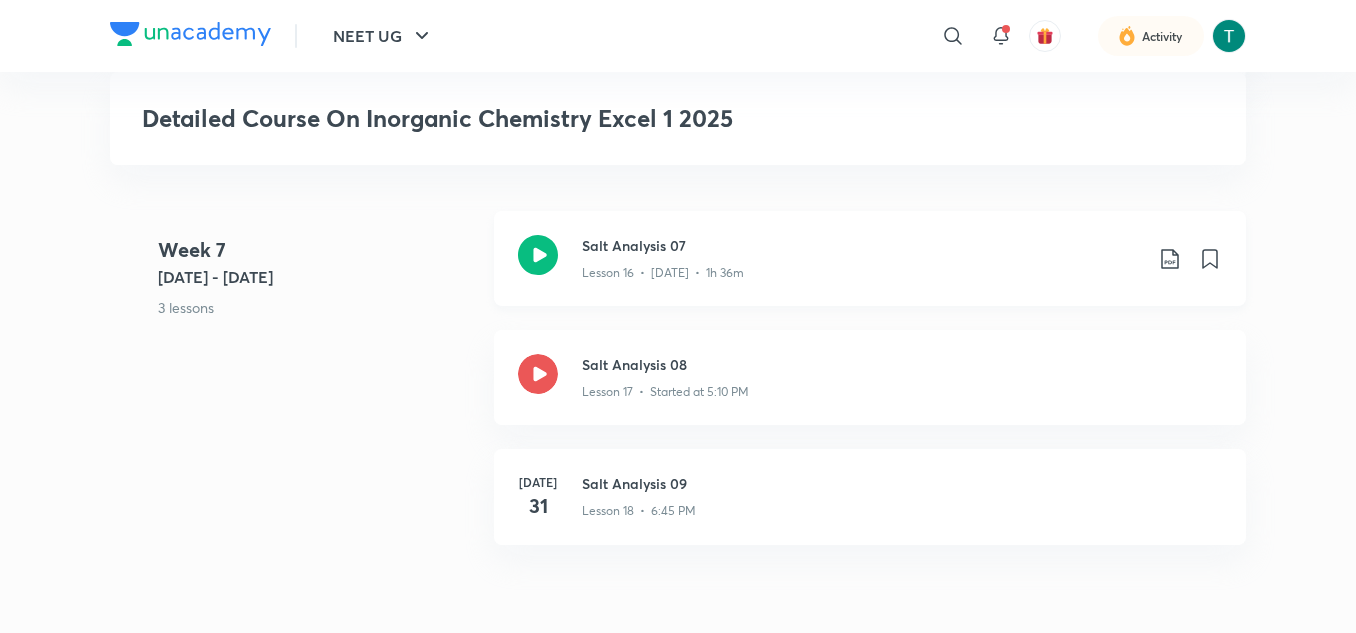 click 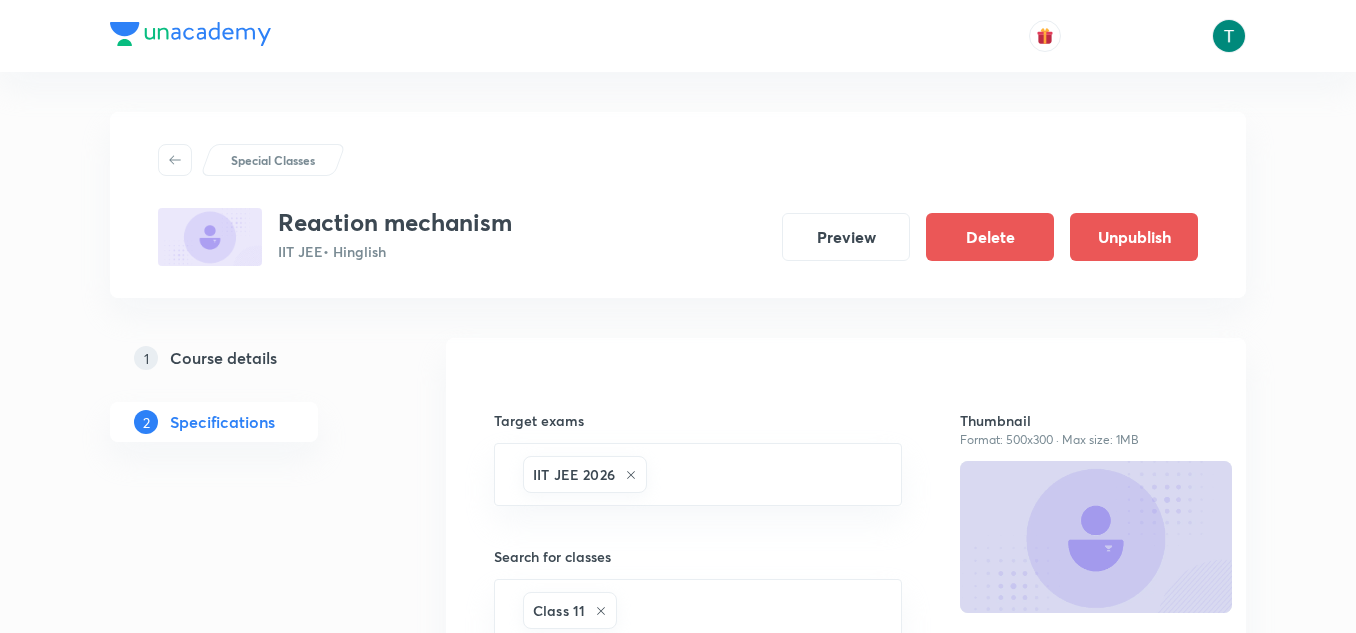 scroll, scrollTop: 0, scrollLeft: 0, axis: both 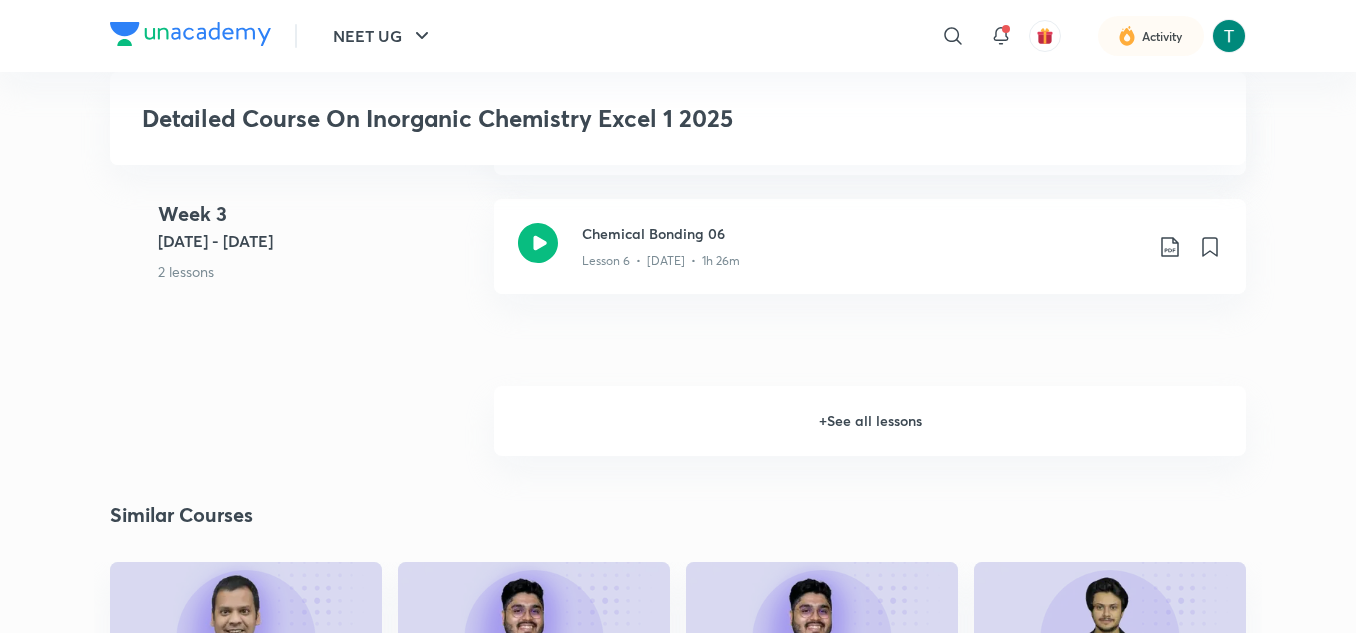 click on "+  See all lessons" at bounding box center (870, 421) 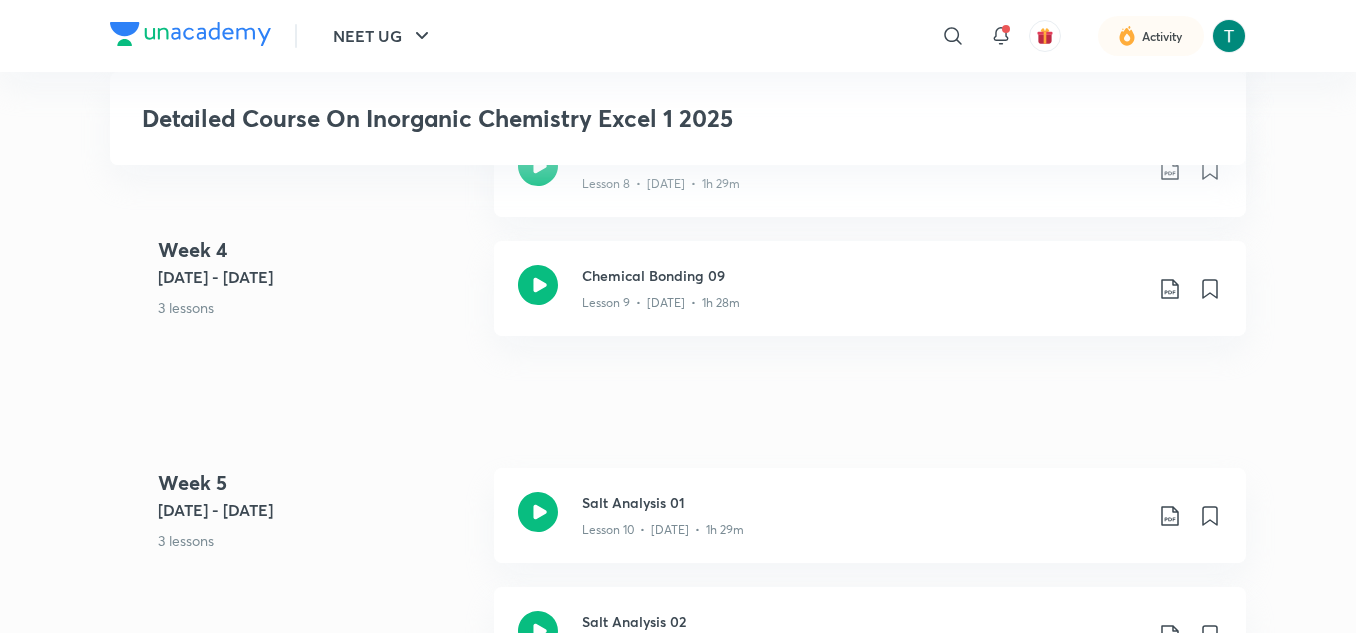 scroll, scrollTop: 2075, scrollLeft: 0, axis: vertical 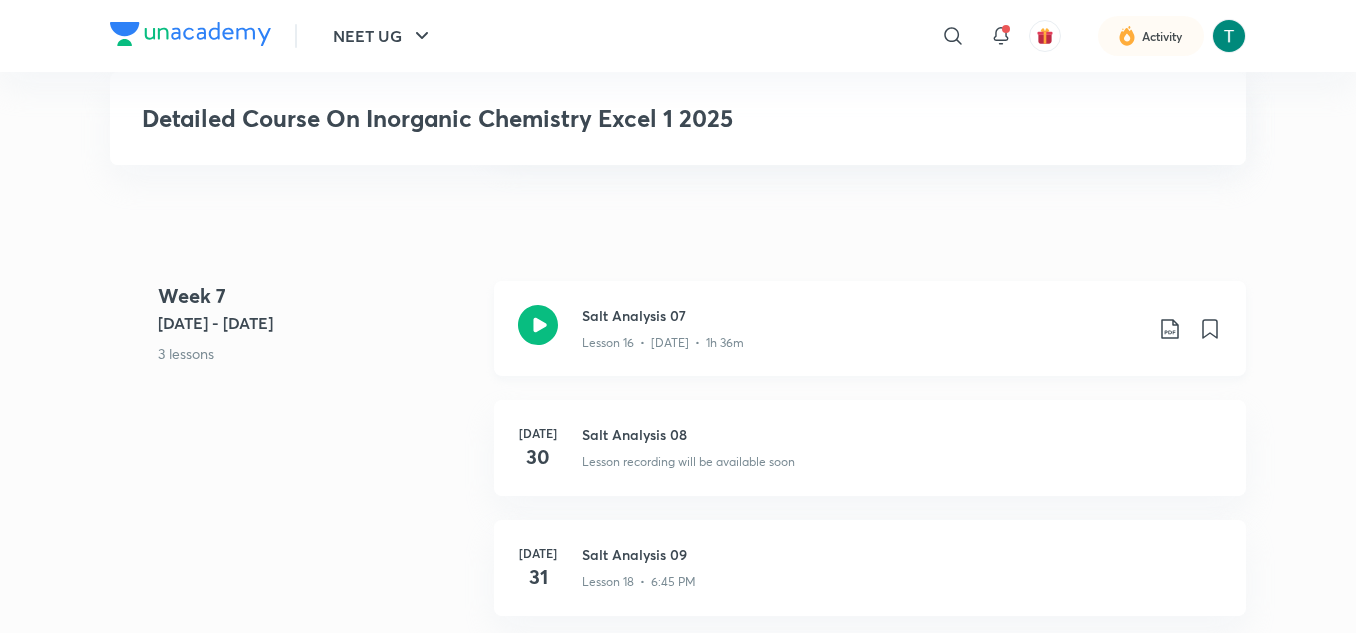 click 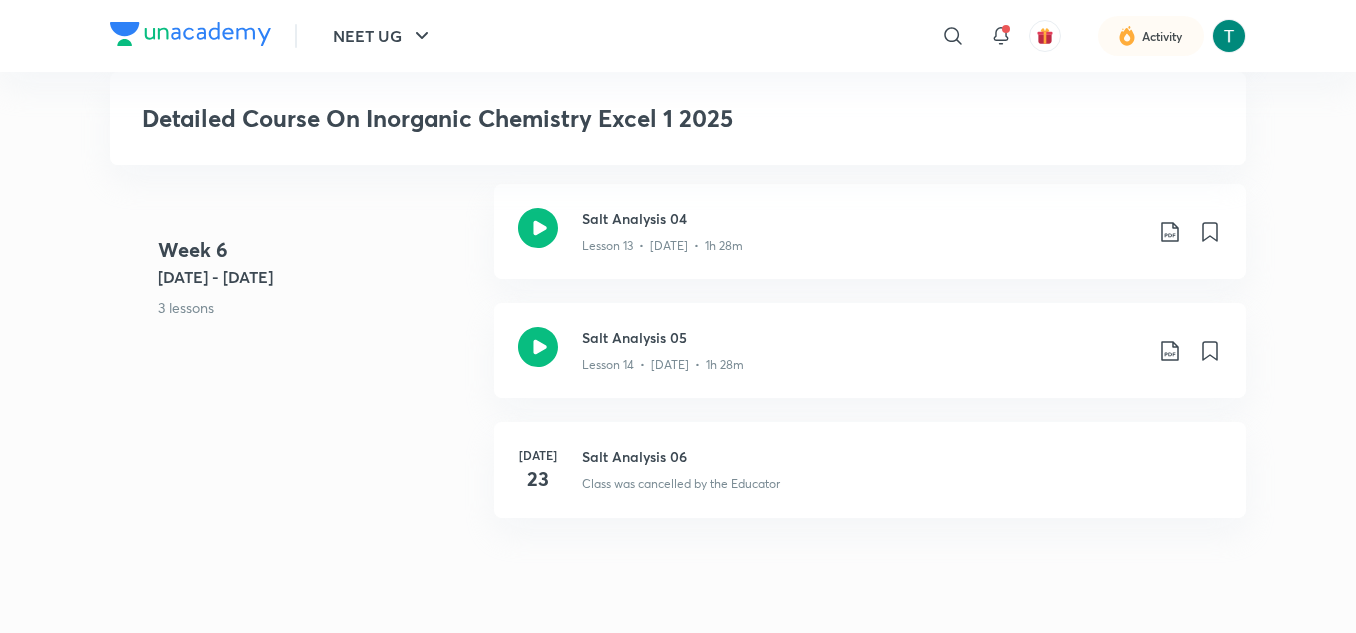 scroll, scrollTop: 2735, scrollLeft: 0, axis: vertical 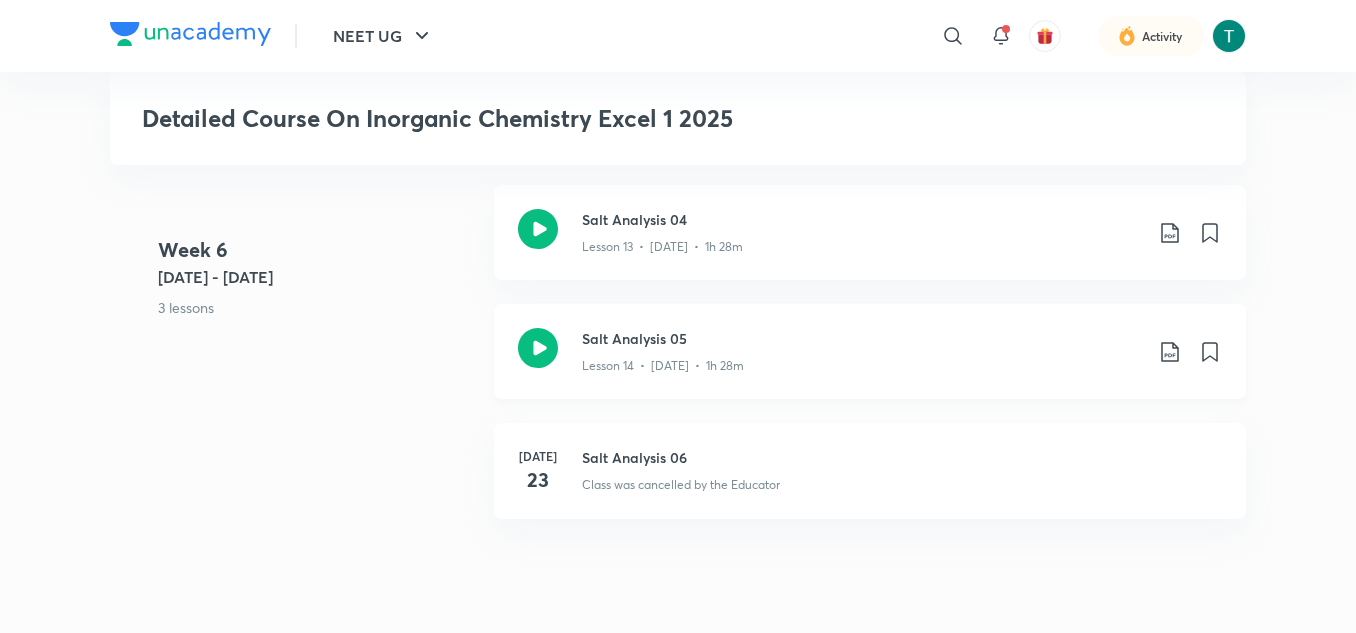 click 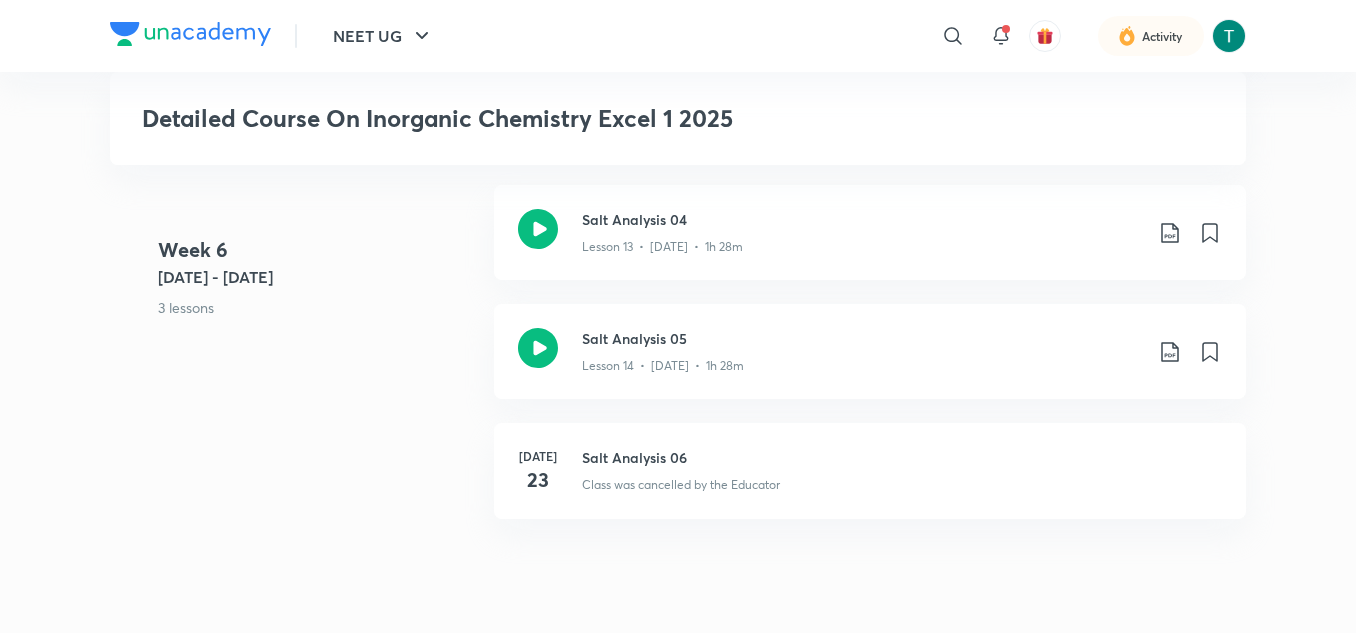 scroll, scrollTop: 0, scrollLeft: 0, axis: both 